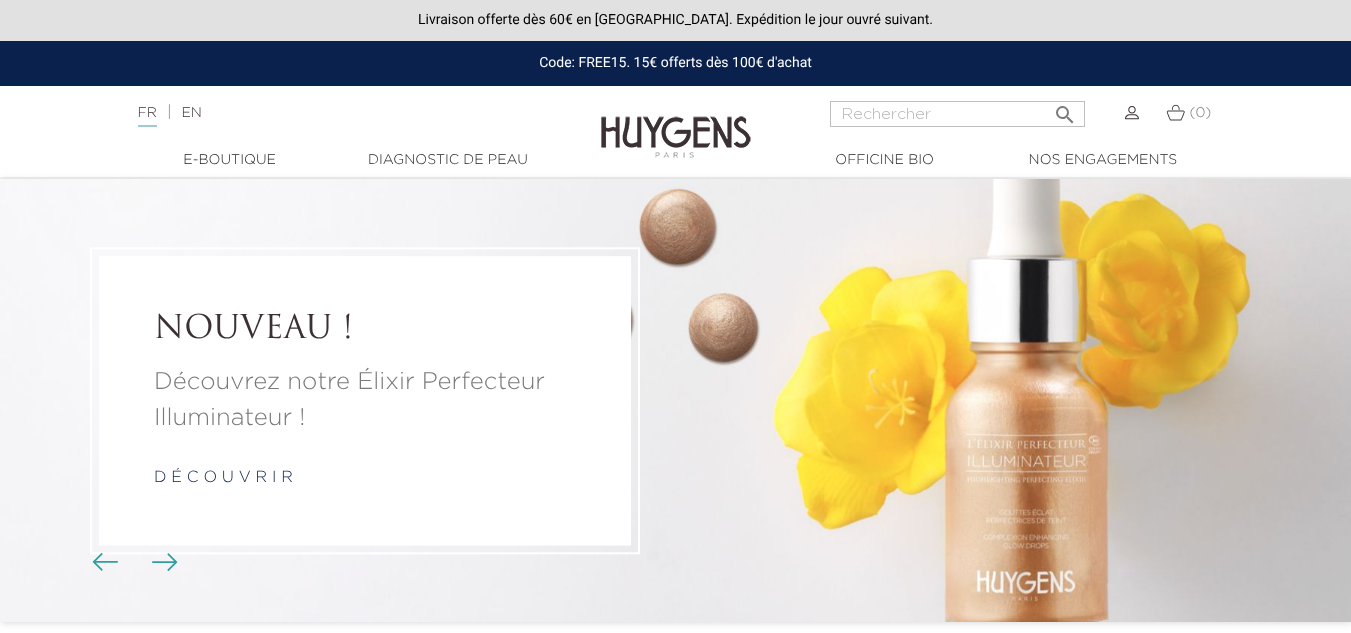 scroll, scrollTop: 0, scrollLeft: 0, axis: both 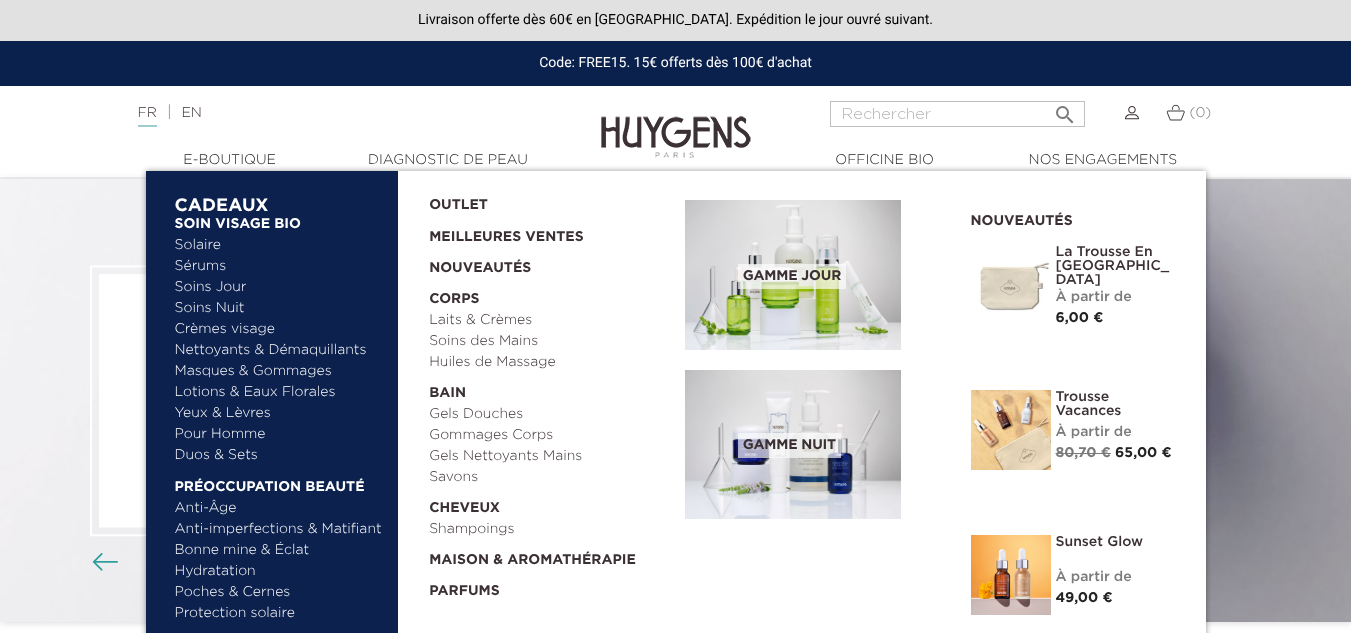 click on "Sérums" at bounding box center (279, 266) 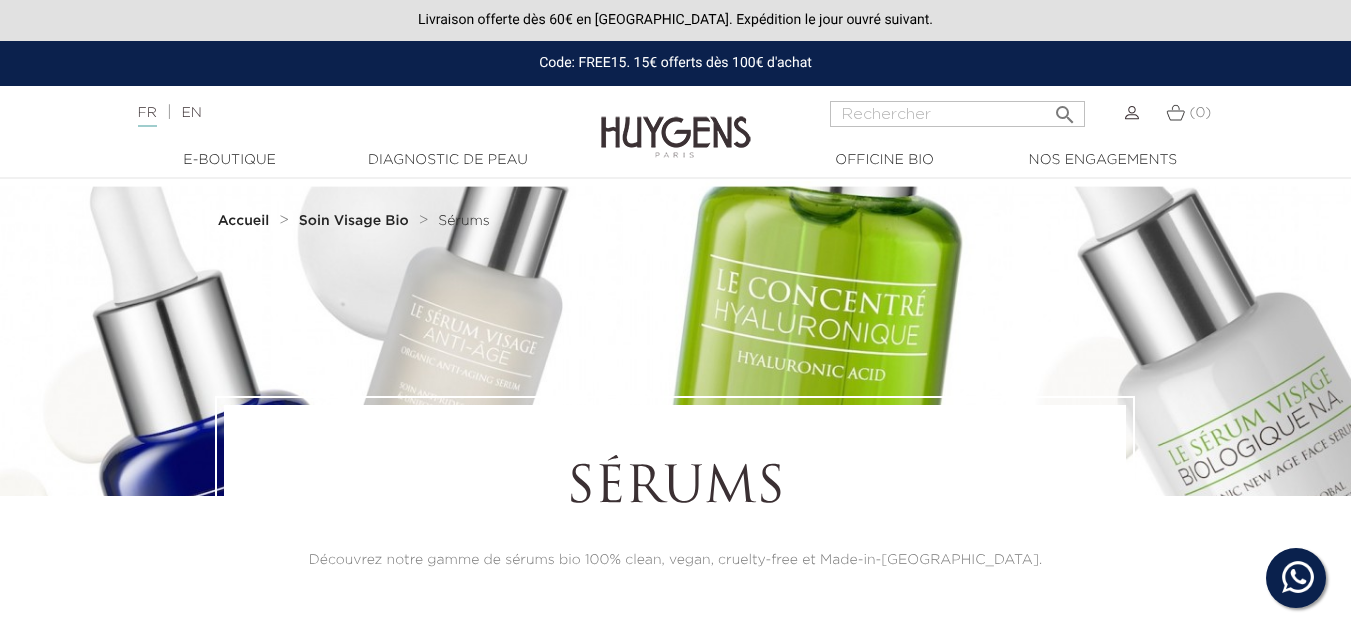 scroll, scrollTop: 0, scrollLeft: 0, axis: both 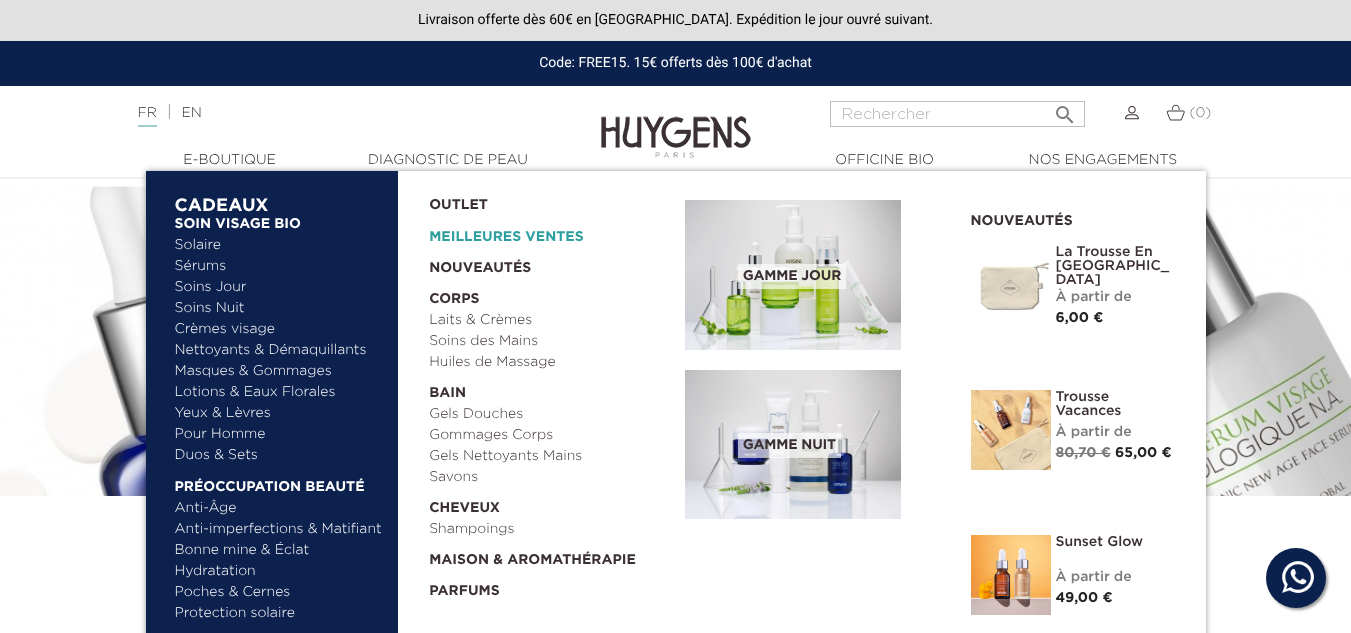 click on "Meilleures Ventes" at bounding box center (541, 232) 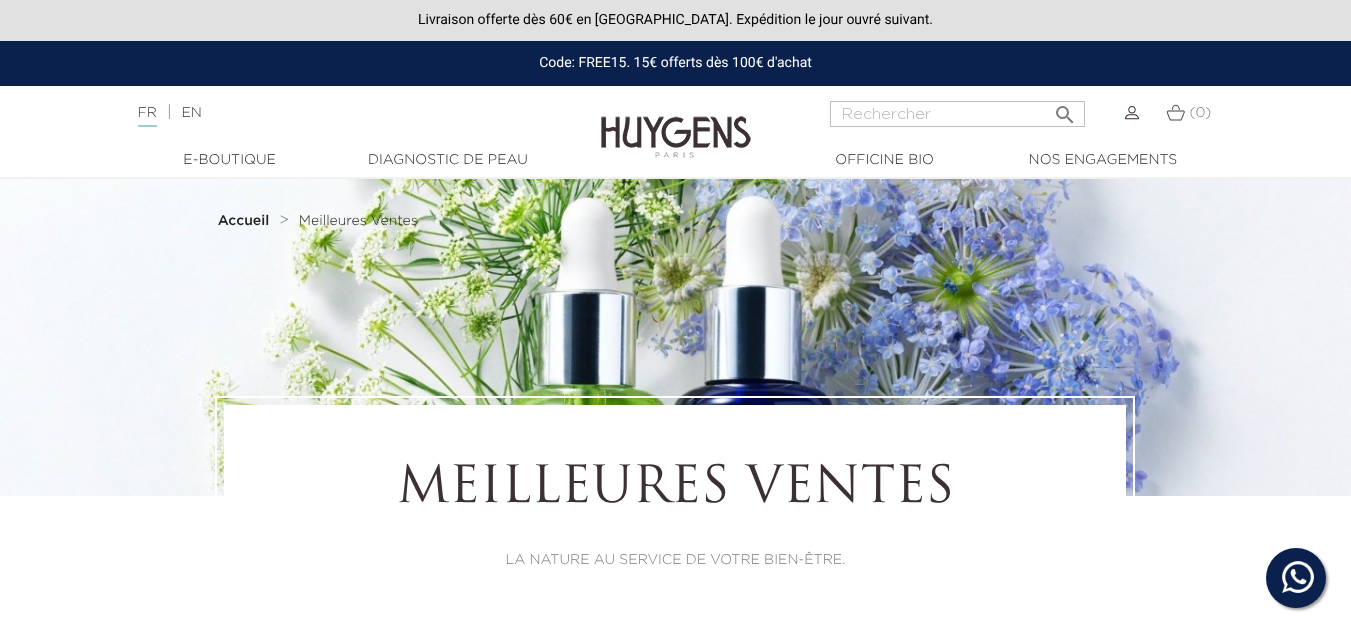 scroll, scrollTop: 0, scrollLeft: 0, axis: both 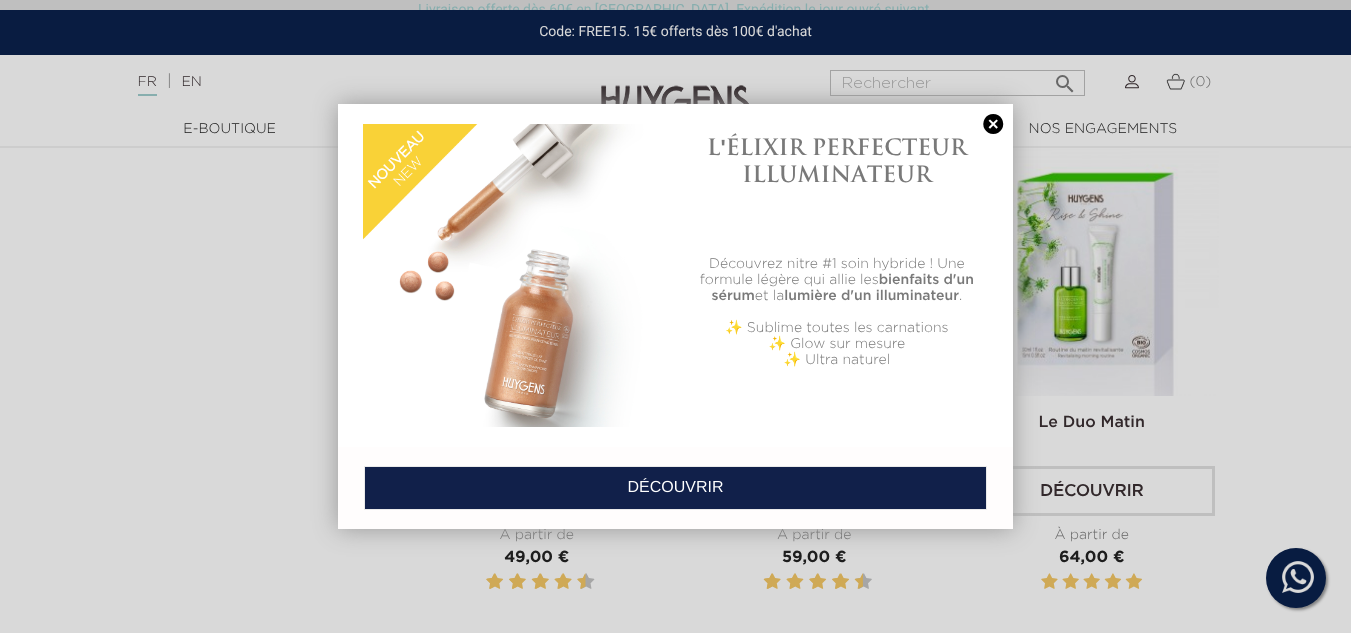 click at bounding box center (993, 124) 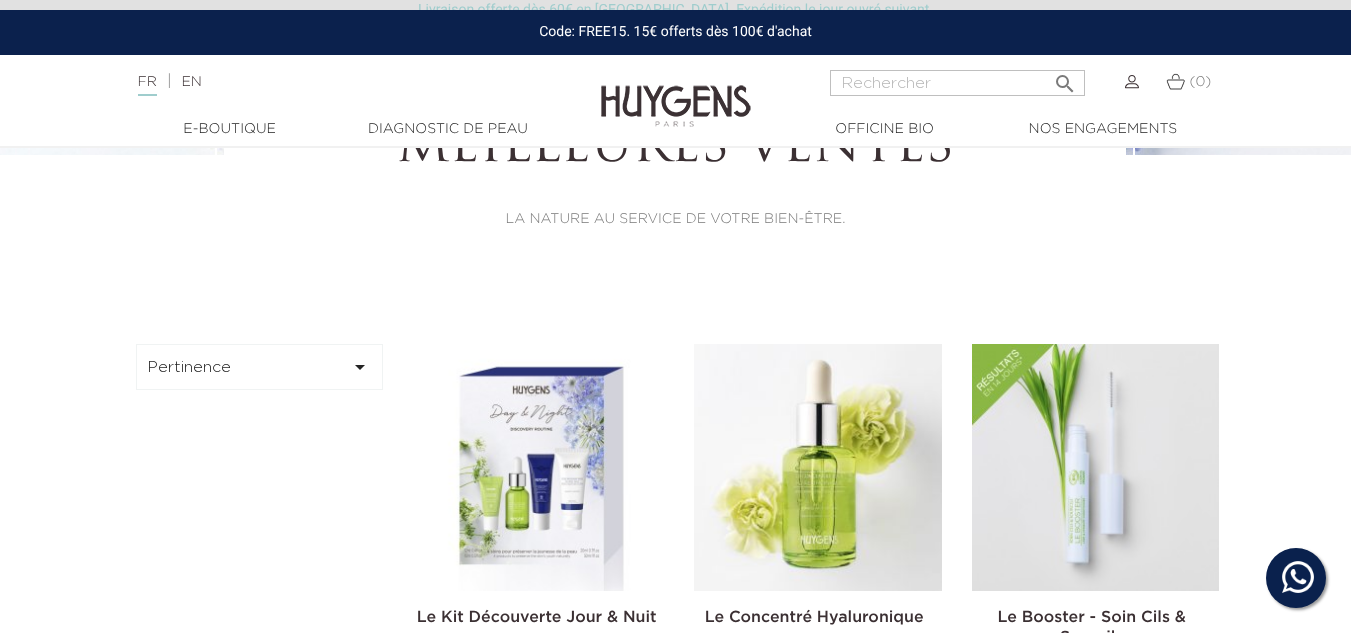 scroll, scrollTop: 204, scrollLeft: 0, axis: vertical 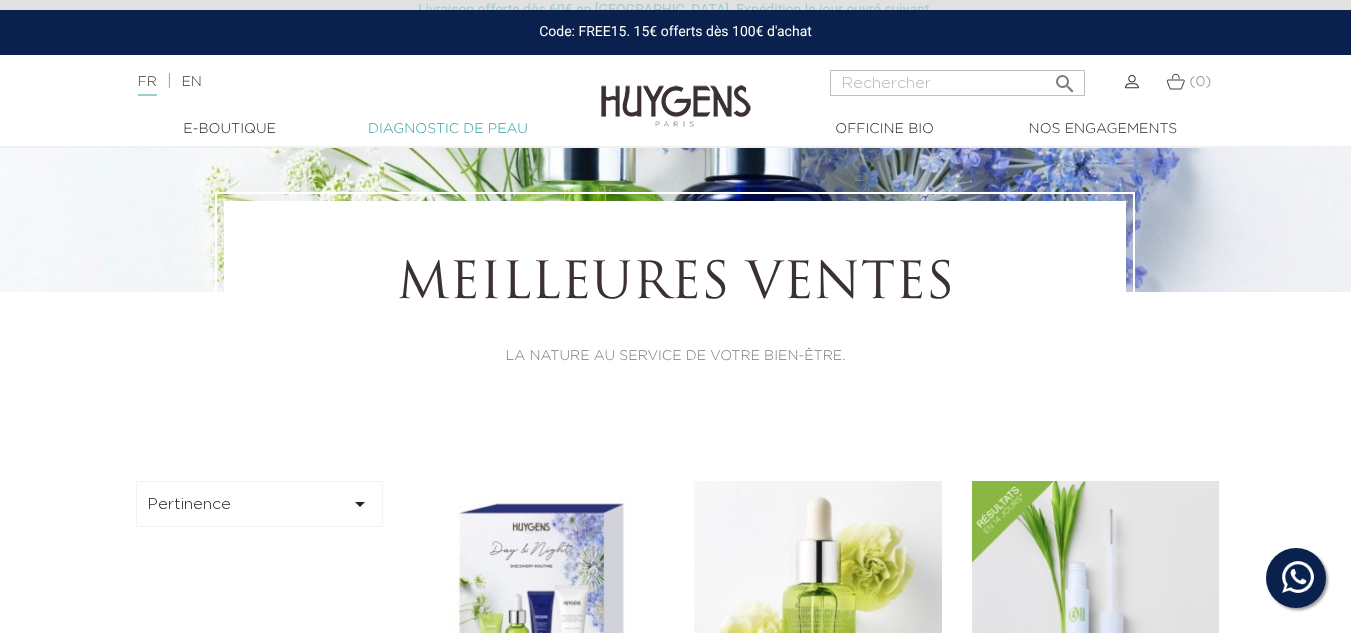 click on "Diagnostic de peau" at bounding box center [448, 129] 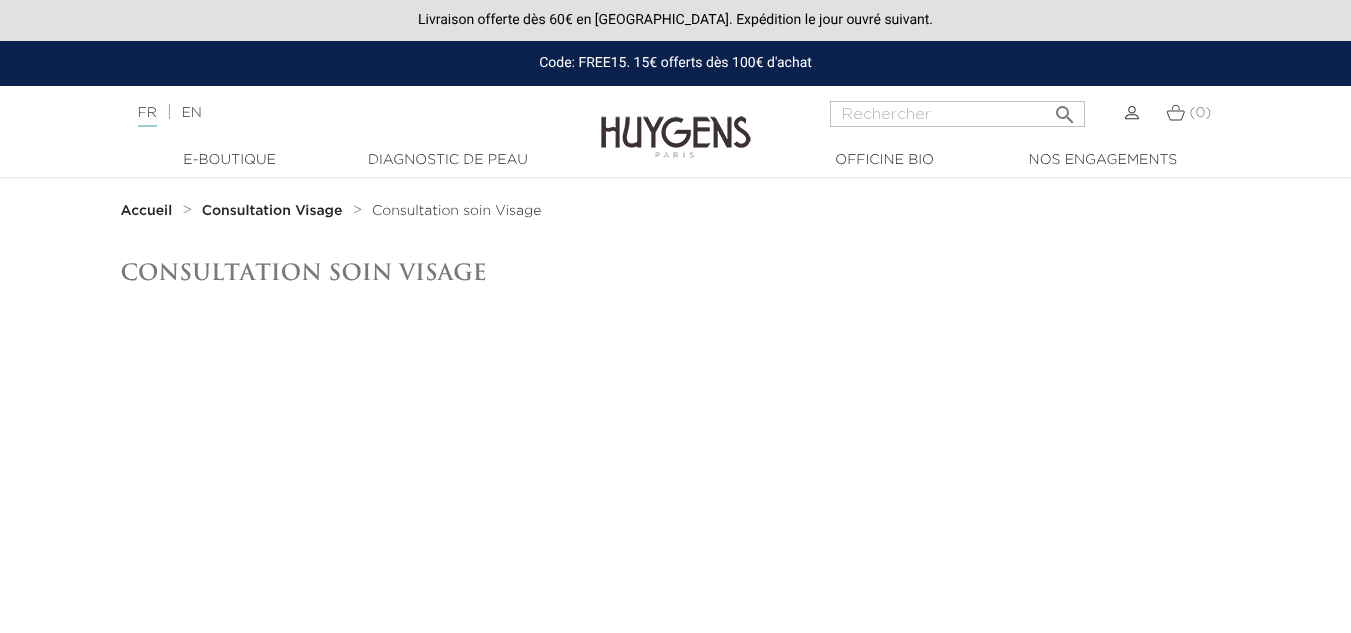 scroll, scrollTop: 0, scrollLeft: 0, axis: both 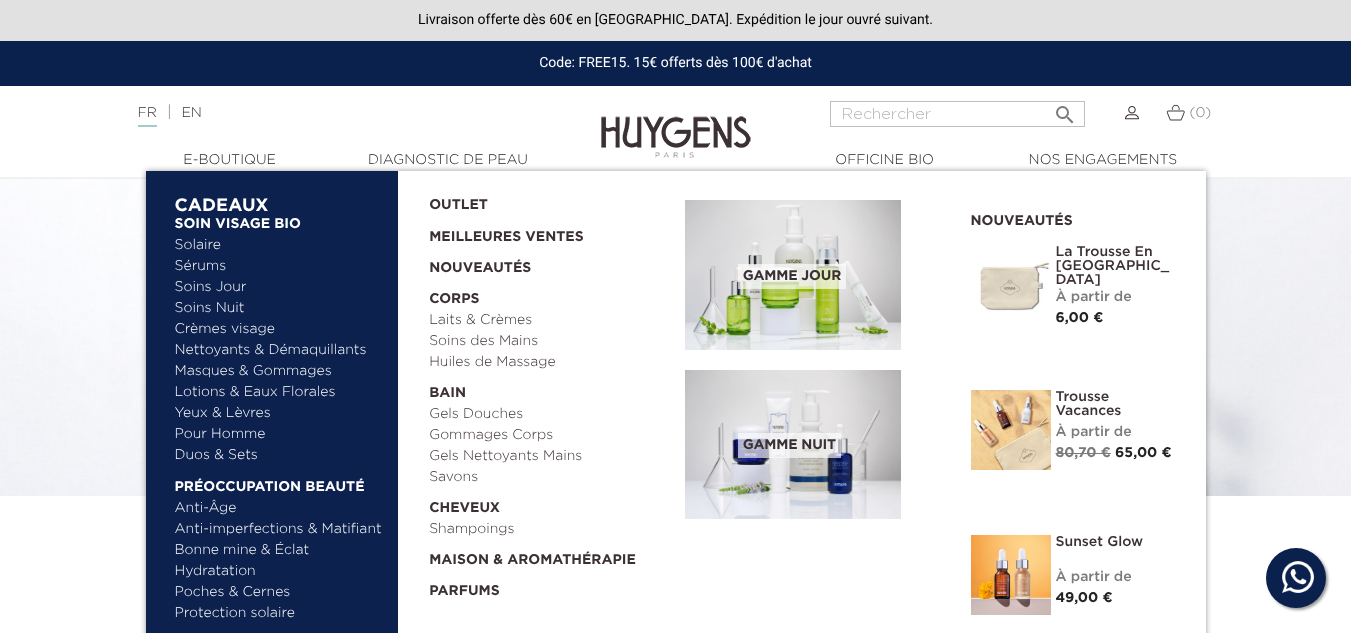 click on "Masques & Gommages" at bounding box center [279, 371] 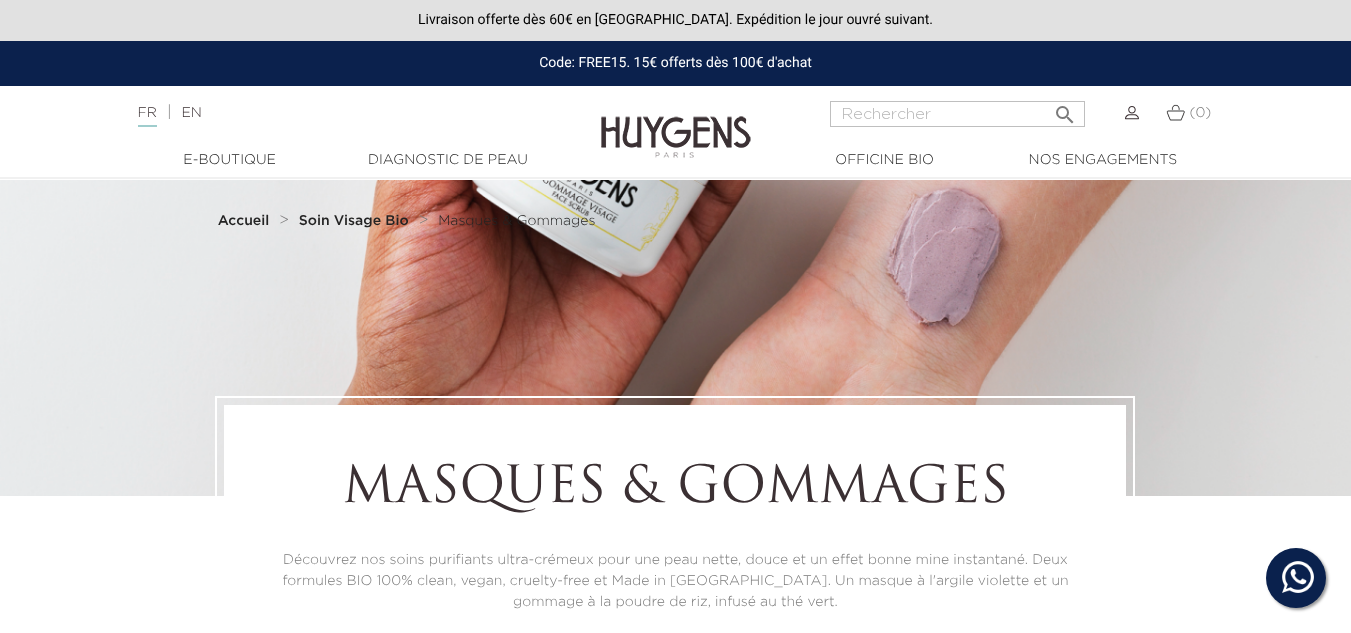 scroll, scrollTop: 0, scrollLeft: 0, axis: both 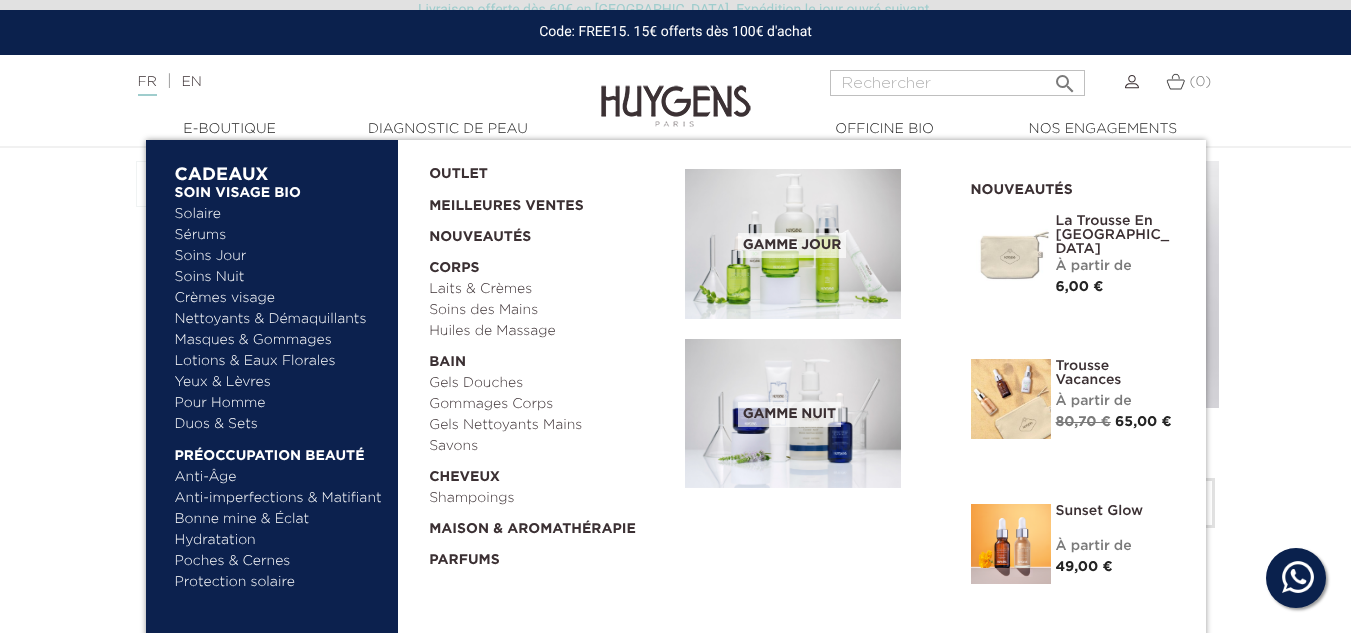click on "Duos & Sets" at bounding box center [279, 424] 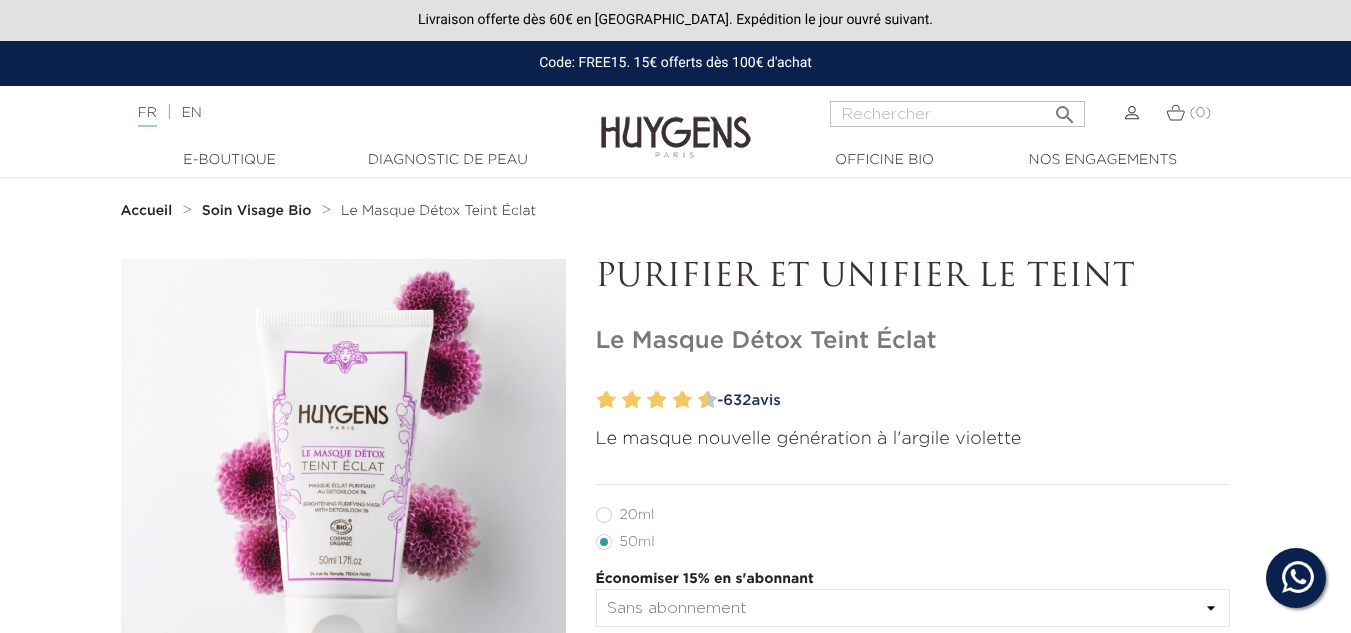 scroll, scrollTop: 0, scrollLeft: 0, axis: both 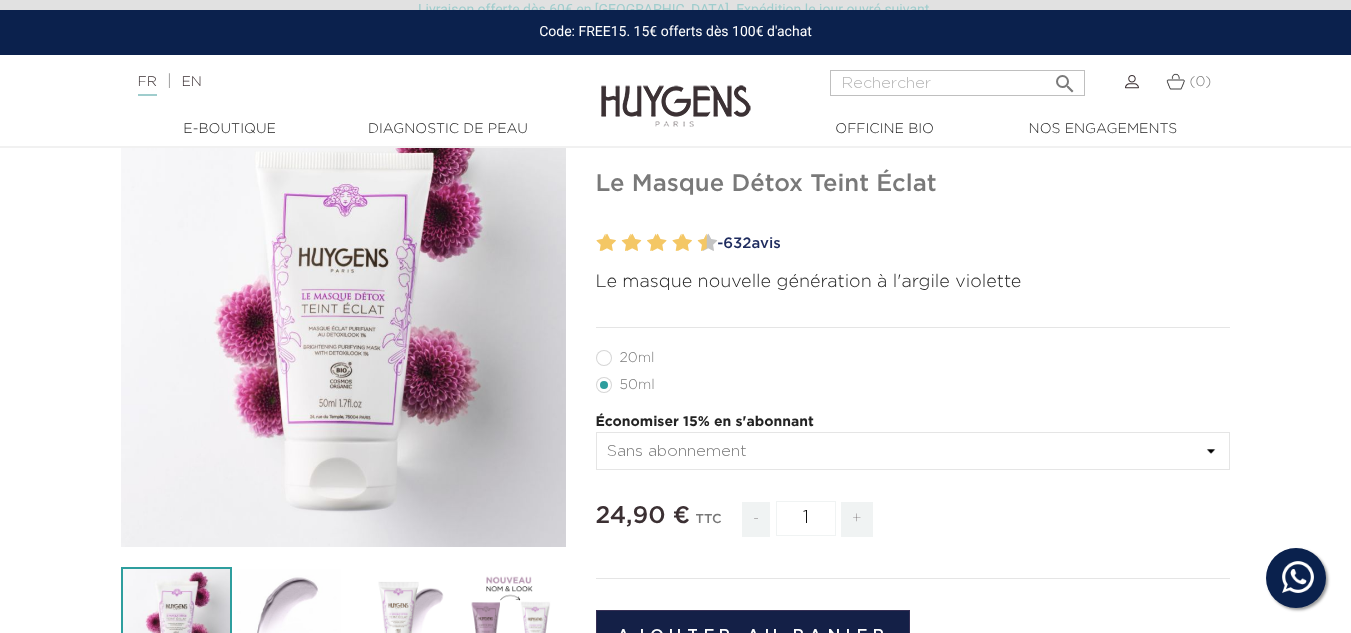 click on "20ml" at bounding box center (637, 358) 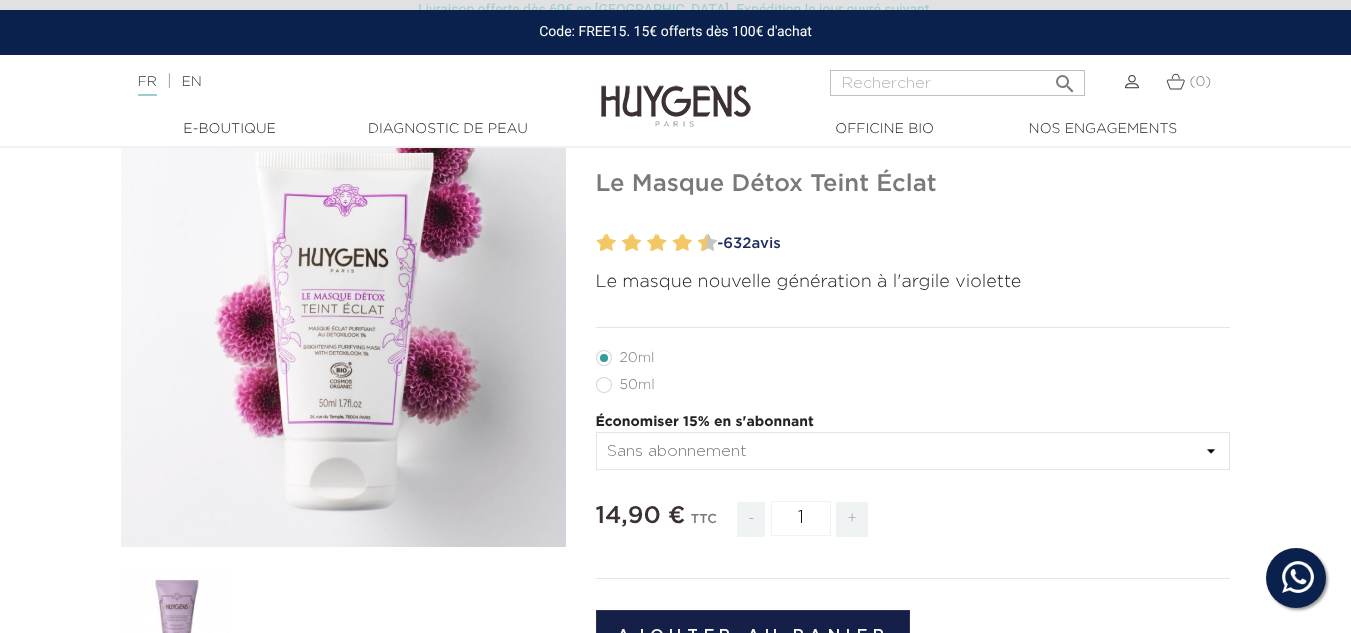 click on "50ml" at bounding box center (908, 384) 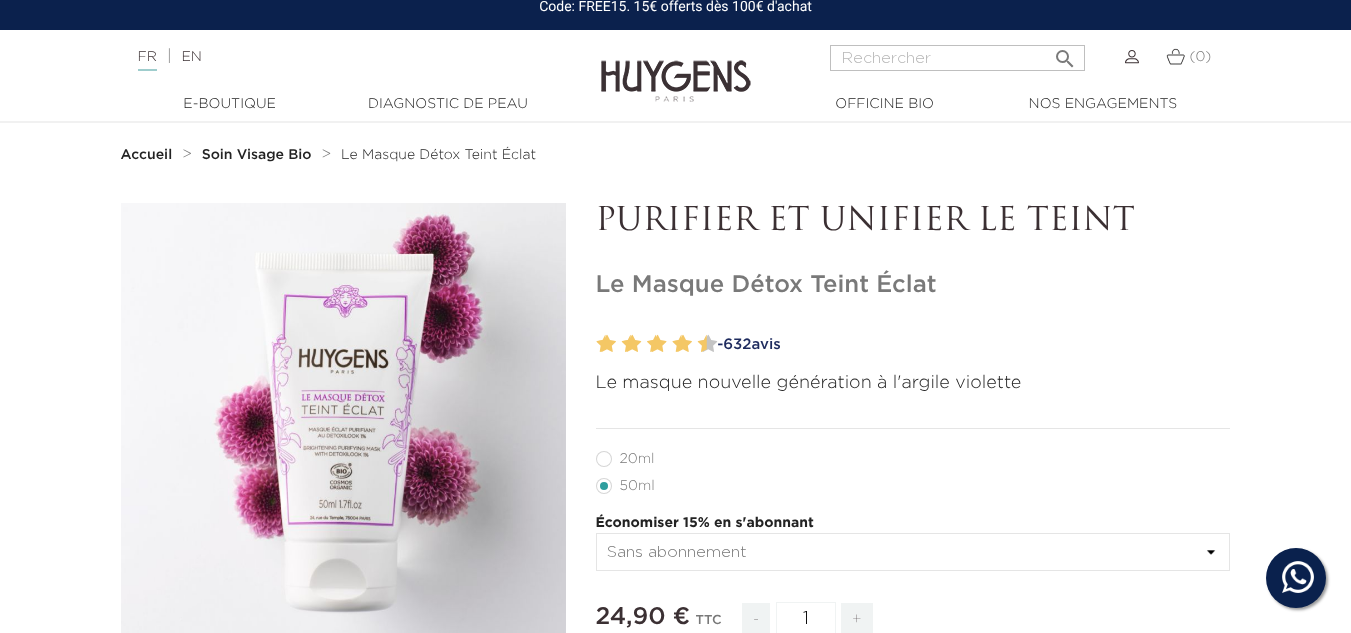scroll, scrollTop: 0, scrollLeft: 0, axis: both 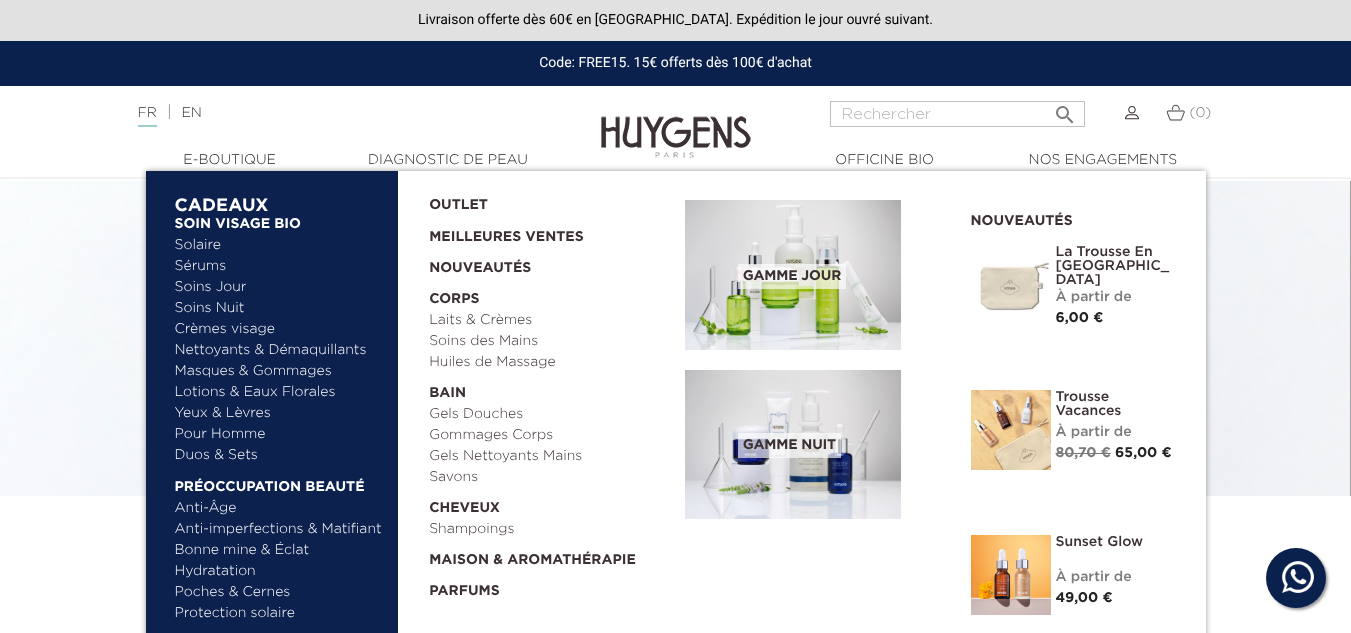 click on "Lotions & Eaux Florales" at bounding box center [279, 392] 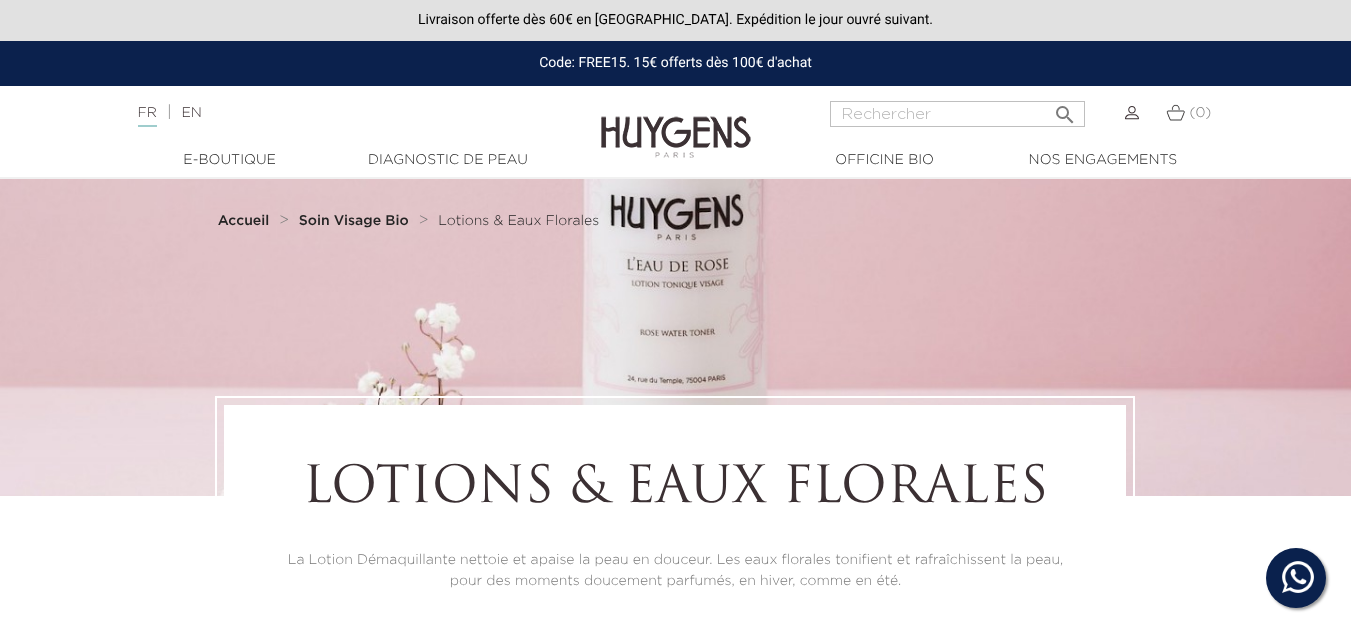 scroll, scrollTop: 0, scrollLeft: 0, axis: both 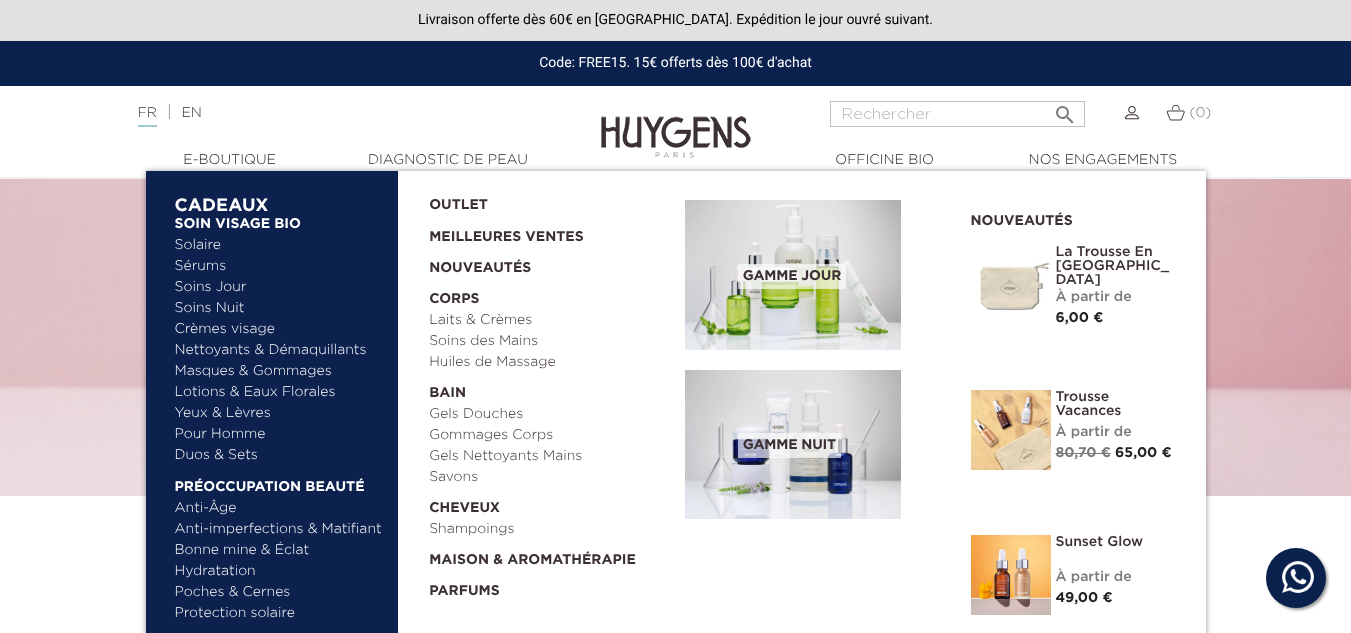 click on "Nettoyants & Démaquillants" at bounding box center (279, 350) 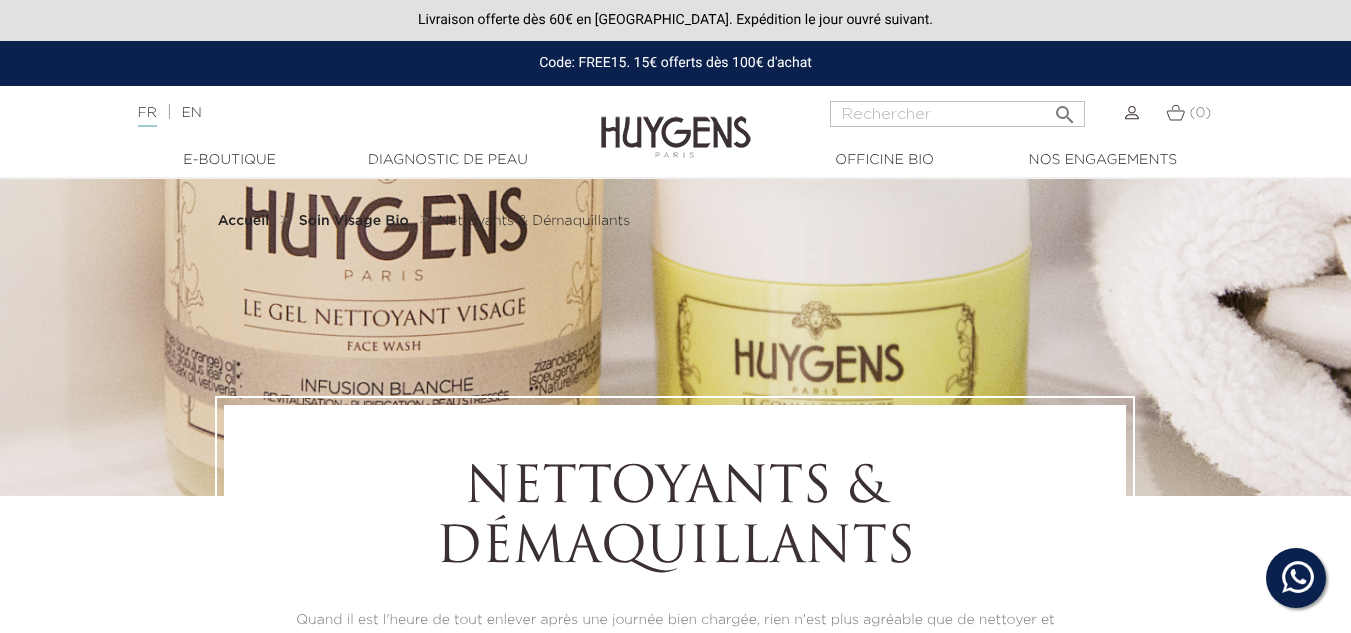 scroll, scrollTop: 0, scrollLeft: 0, axis: both 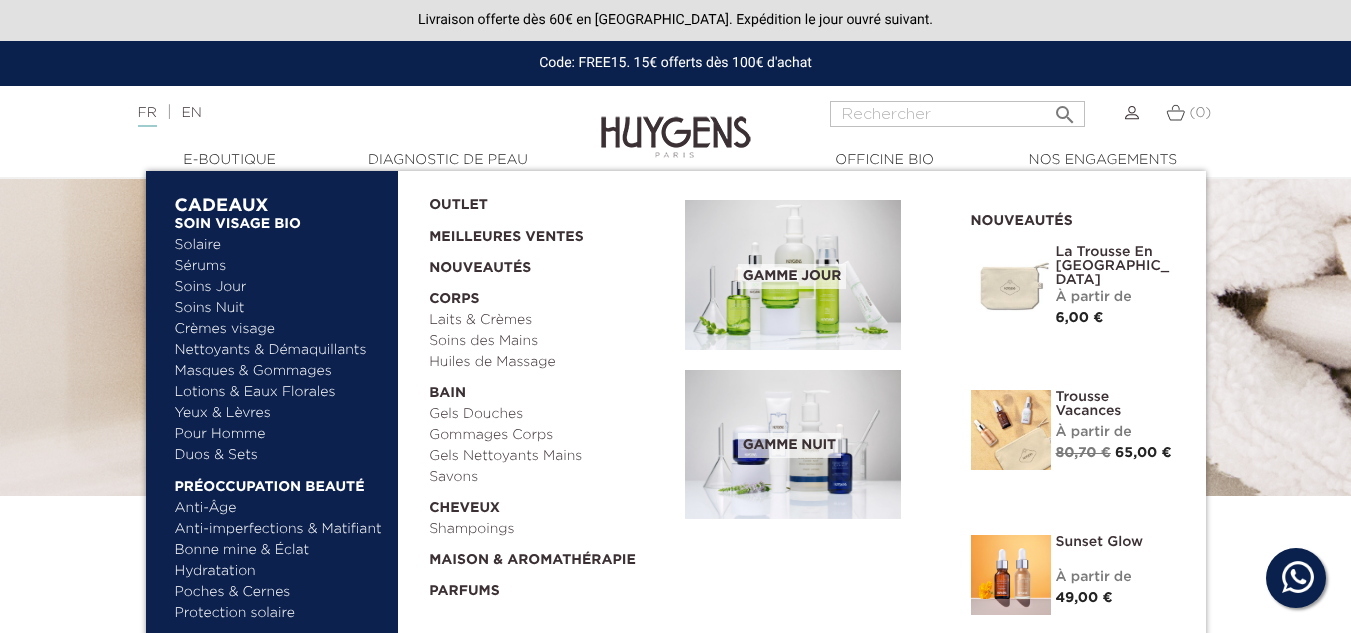 click on "Sérums" at bounding box center [279, 266] 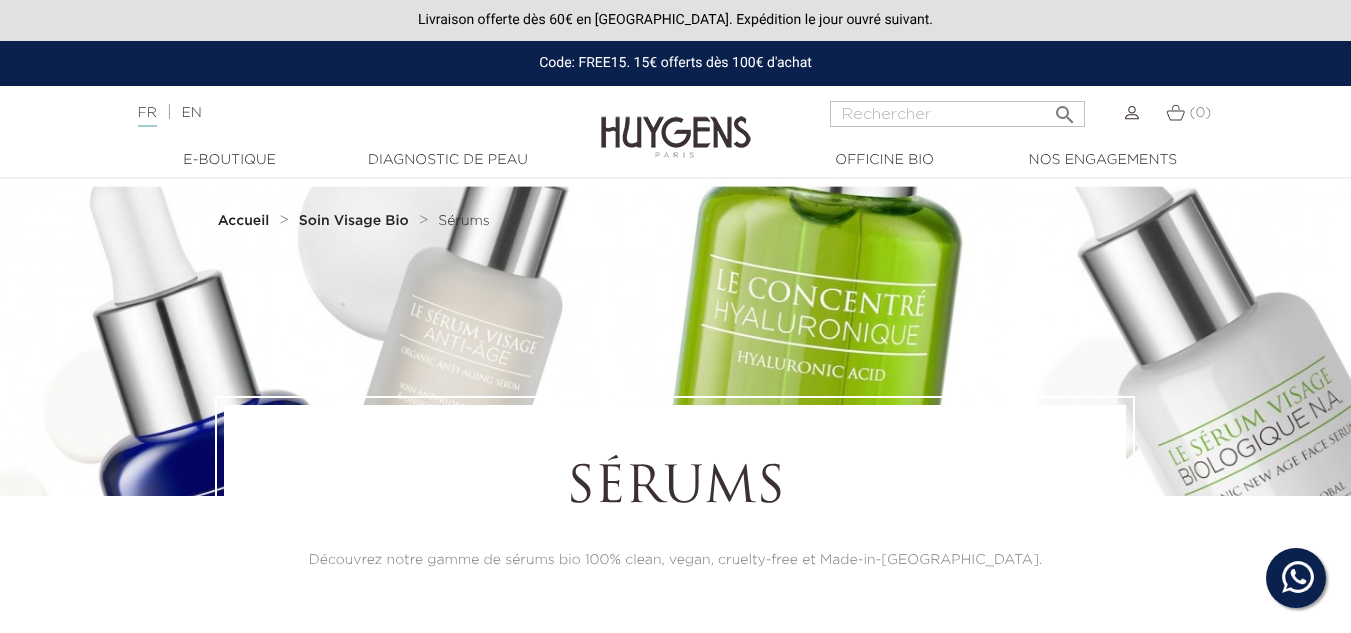 scroll, scrollTop: 0, scrollLeft: 0, axis: both 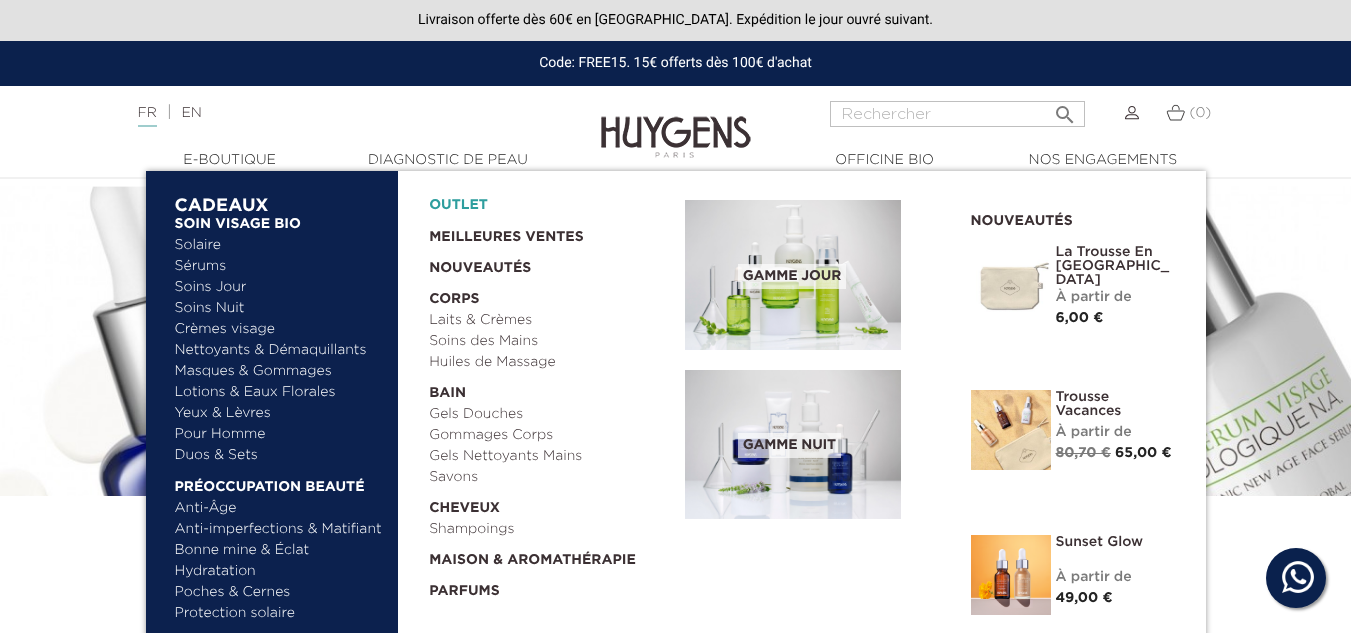 click on "OUTLET" at bounding box center (541, 200) 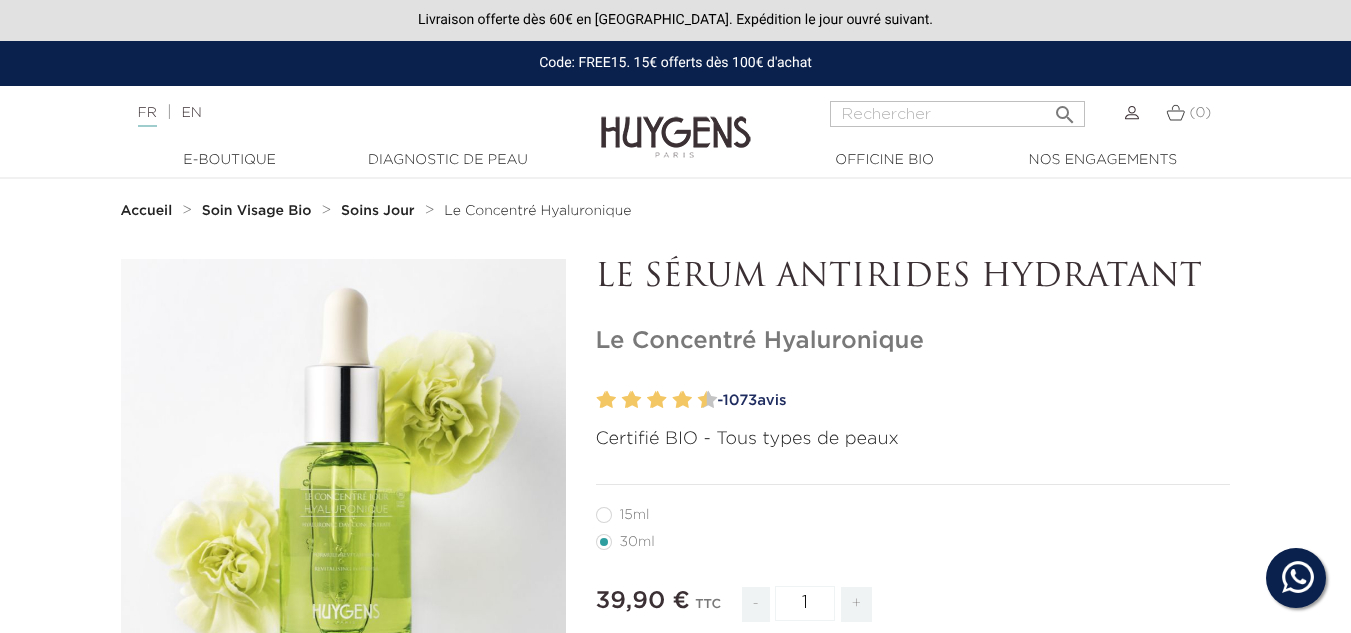 scroll, scrollTop: 0, scrollLeft: 0, axis: both 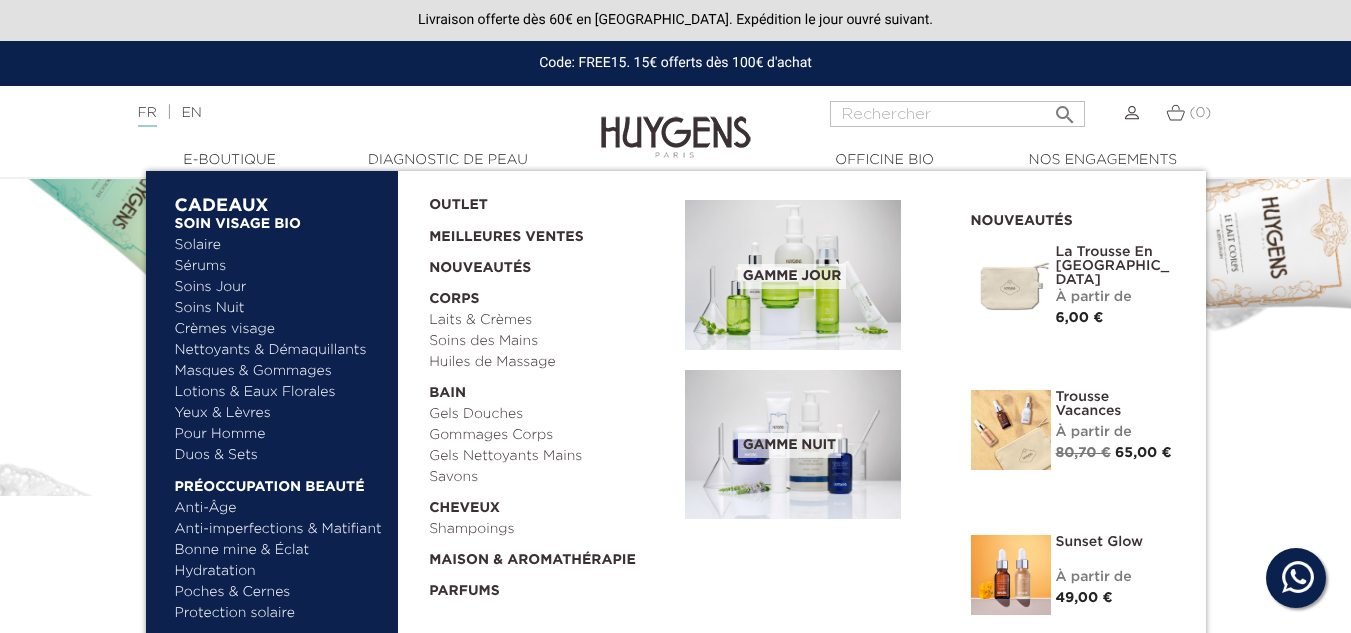 click on "Soins Jour" at bounding box center [279, 287] 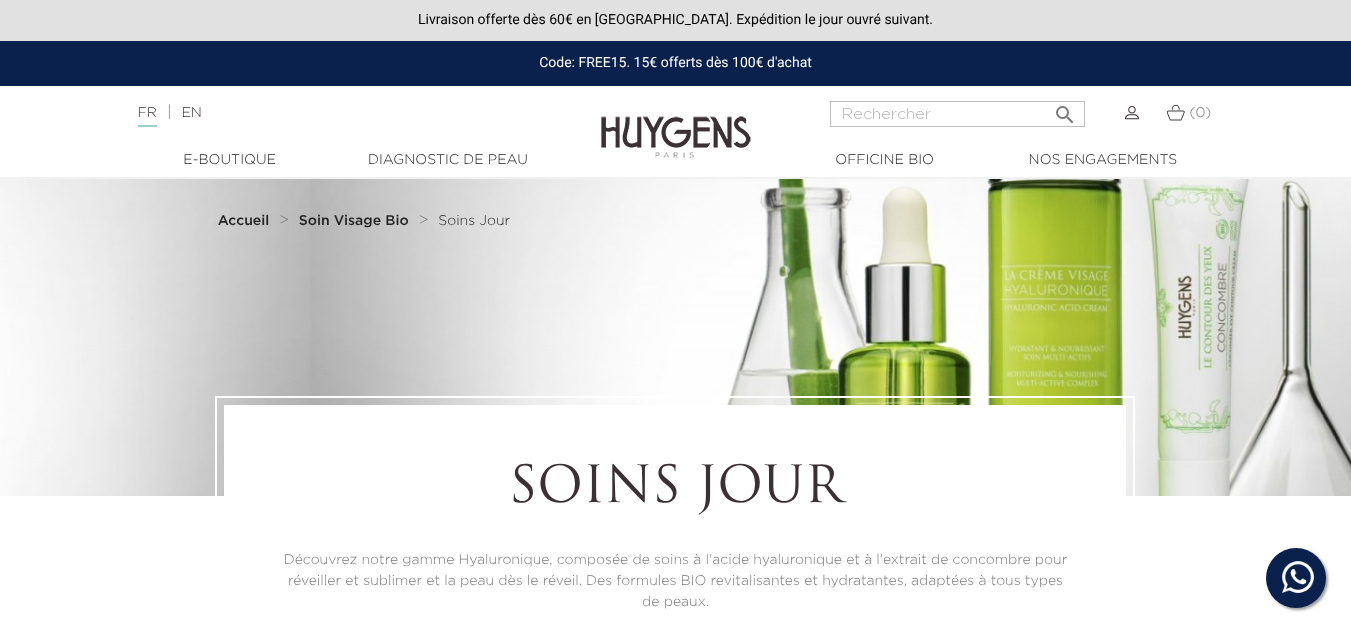 scroll, scrollTop: 0, scrollLeft: 0, axis: both 